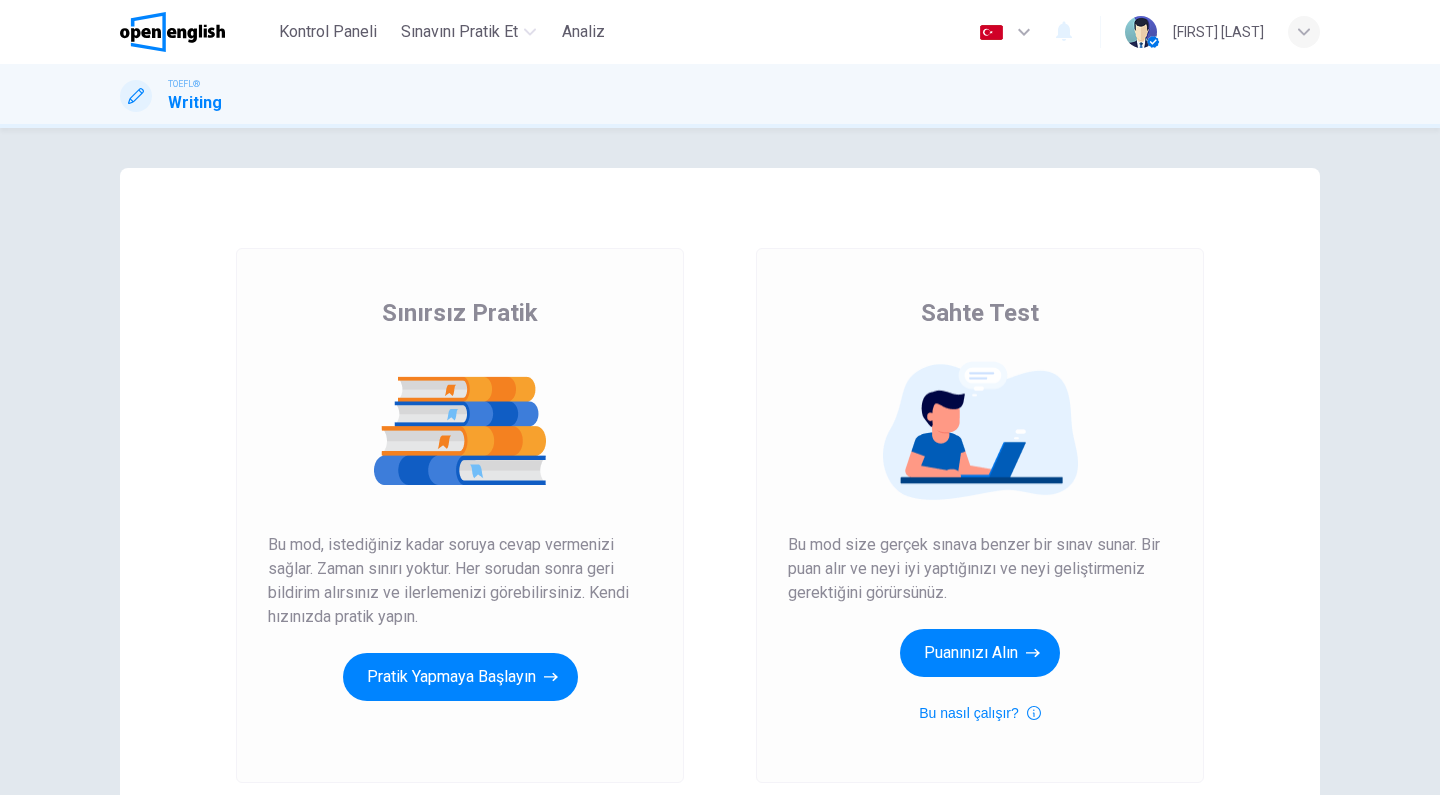scroll, scrollTop: 0, scrollLeft: 0, axis: both 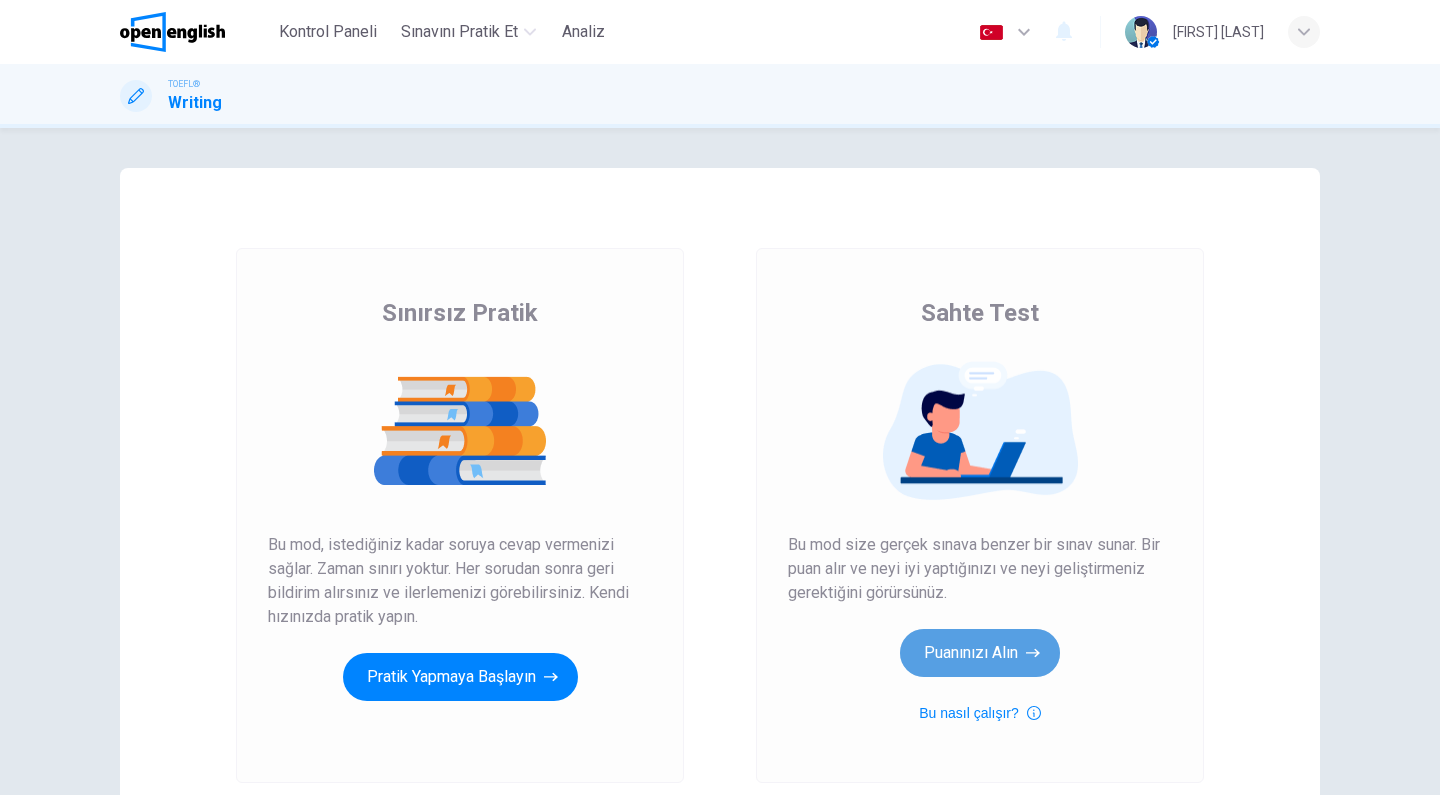 click on "Puanınızı Alın" at bounding box center (460, 677) 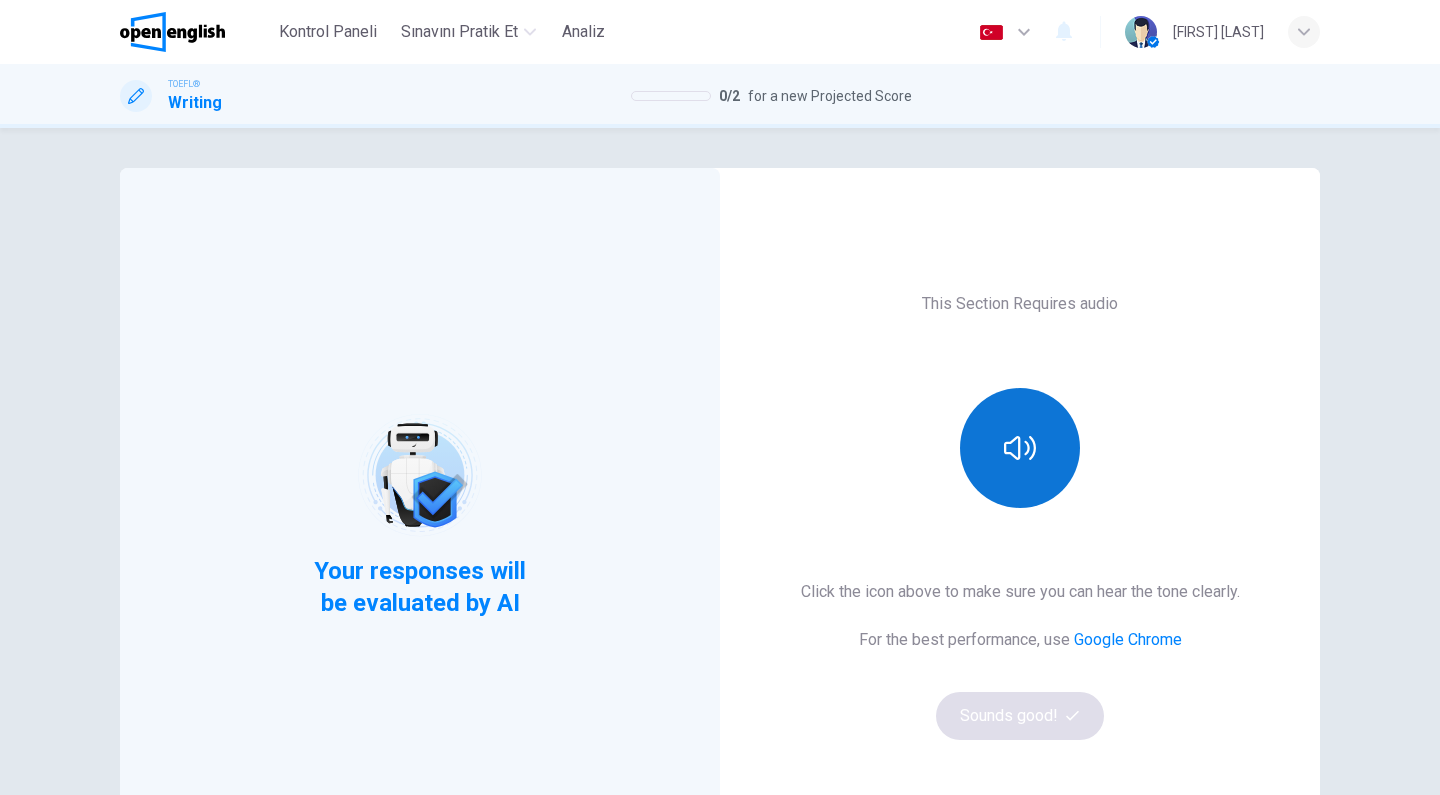 click at bounding box center (1020, 448) 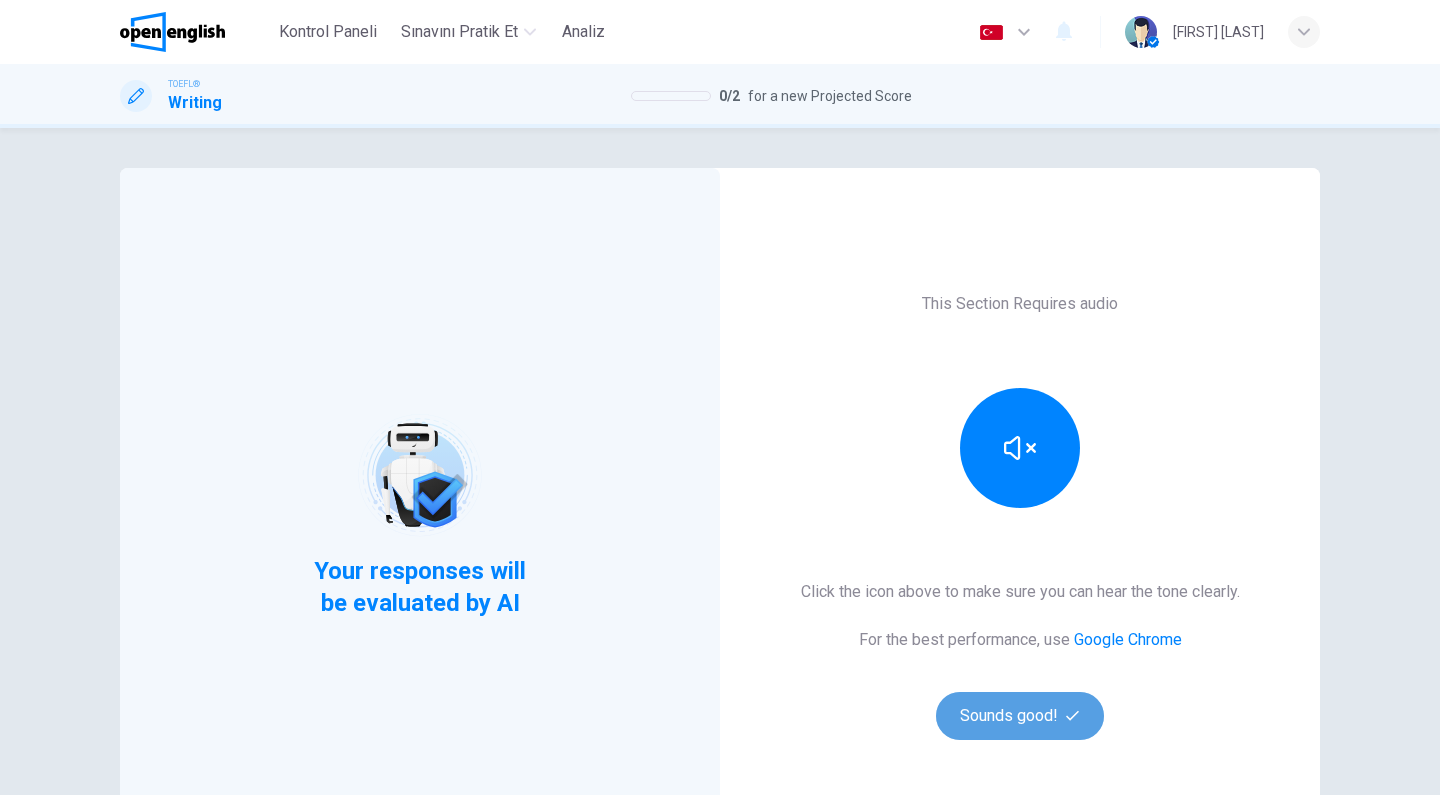 click on "Sounds good!" at bounding box center (1020, 716) 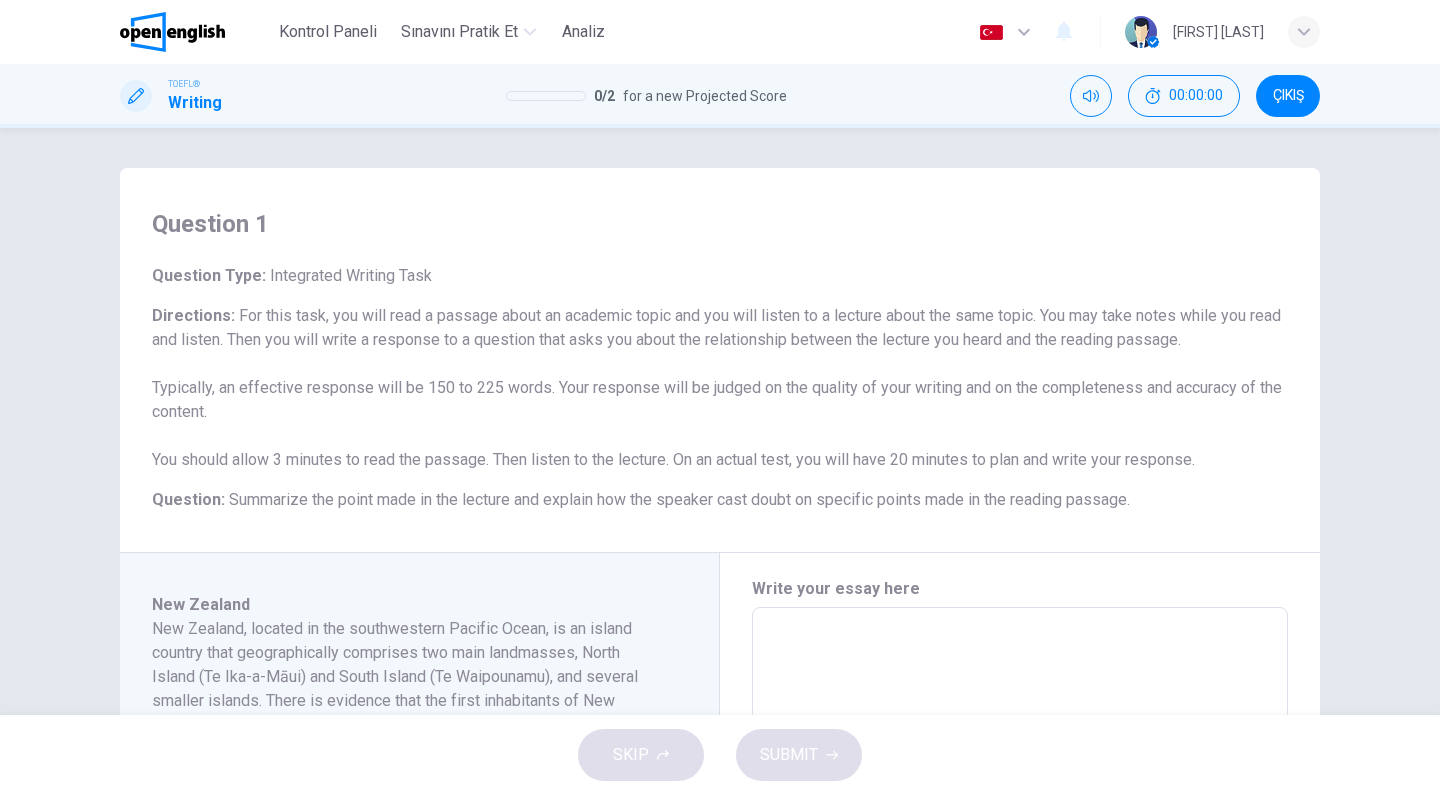 scroll, scrollTop: 0, scrollLeft: 0, axis: both 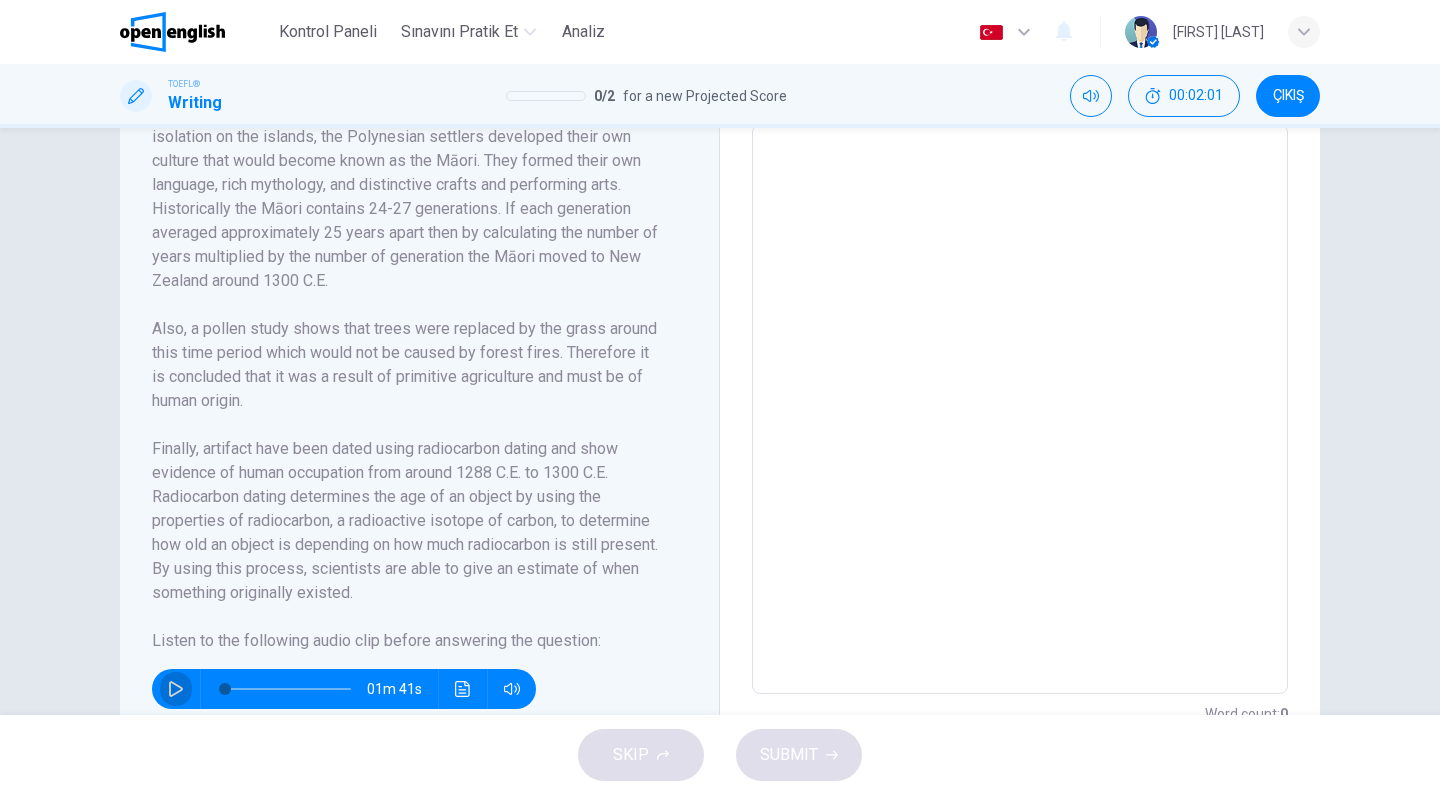 click at bounding box center (176, 689) 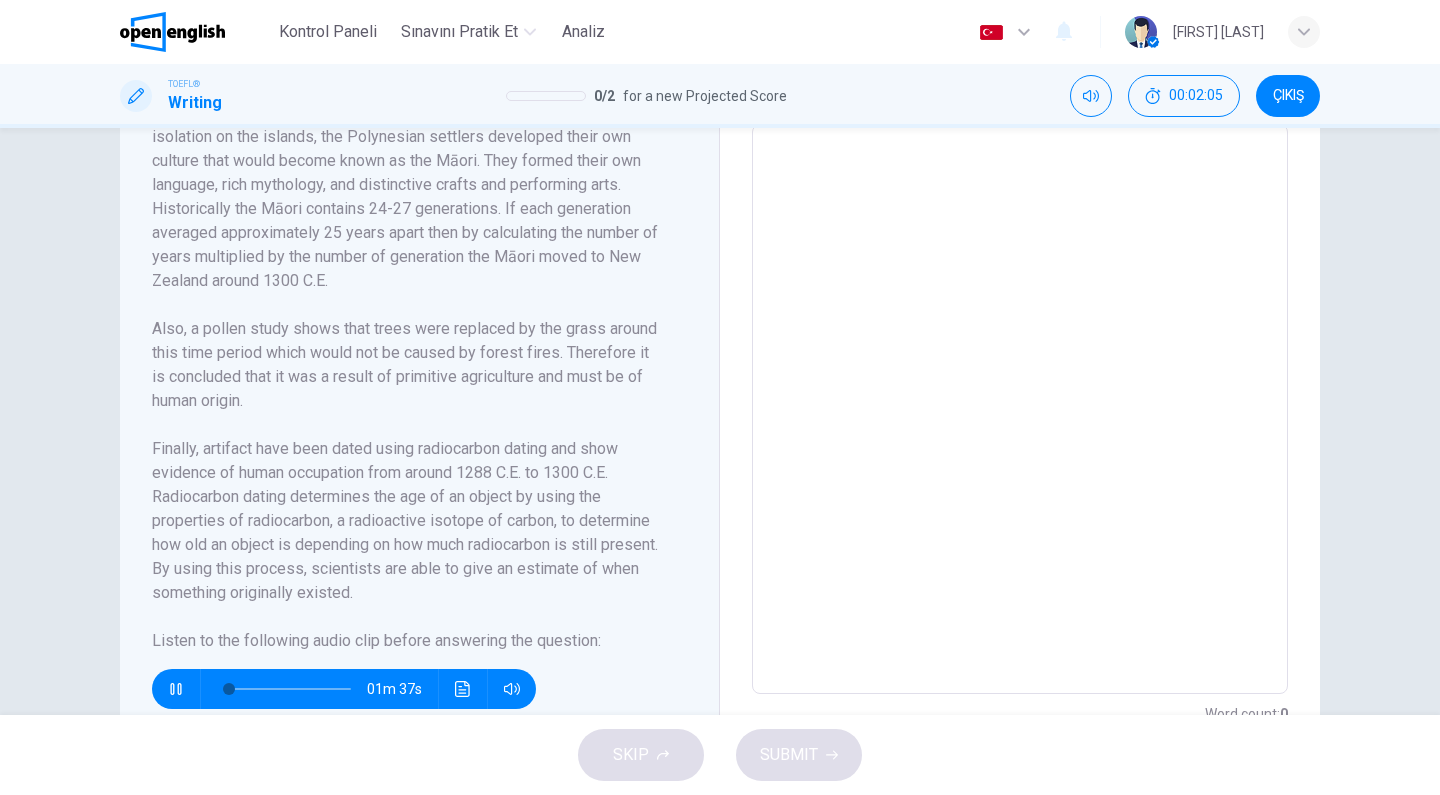click at bounding box center [176, 689] 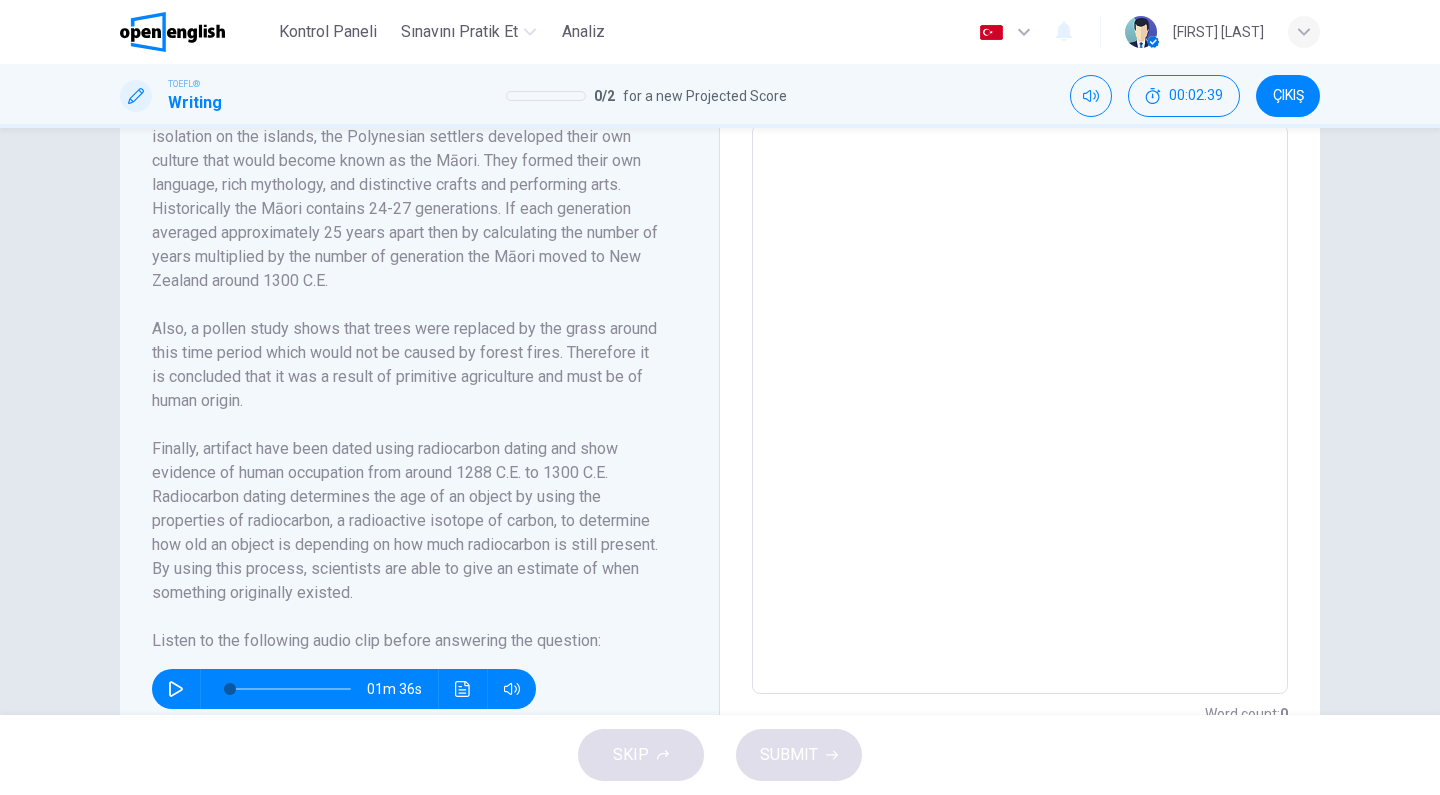scroll, scrollTop: 489, scrollLeft: 0, axis: vertical 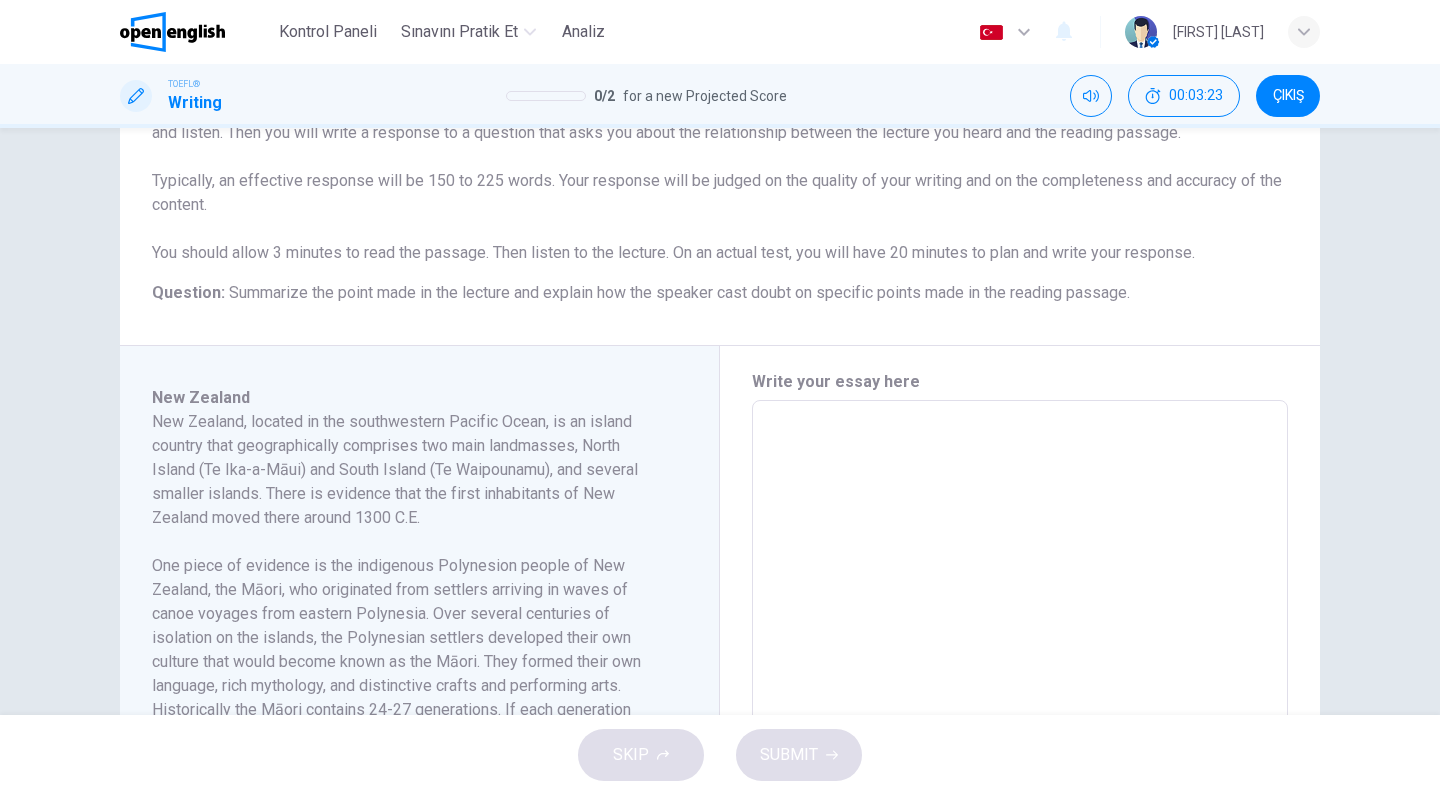 click at bounding box center (1020, 685) 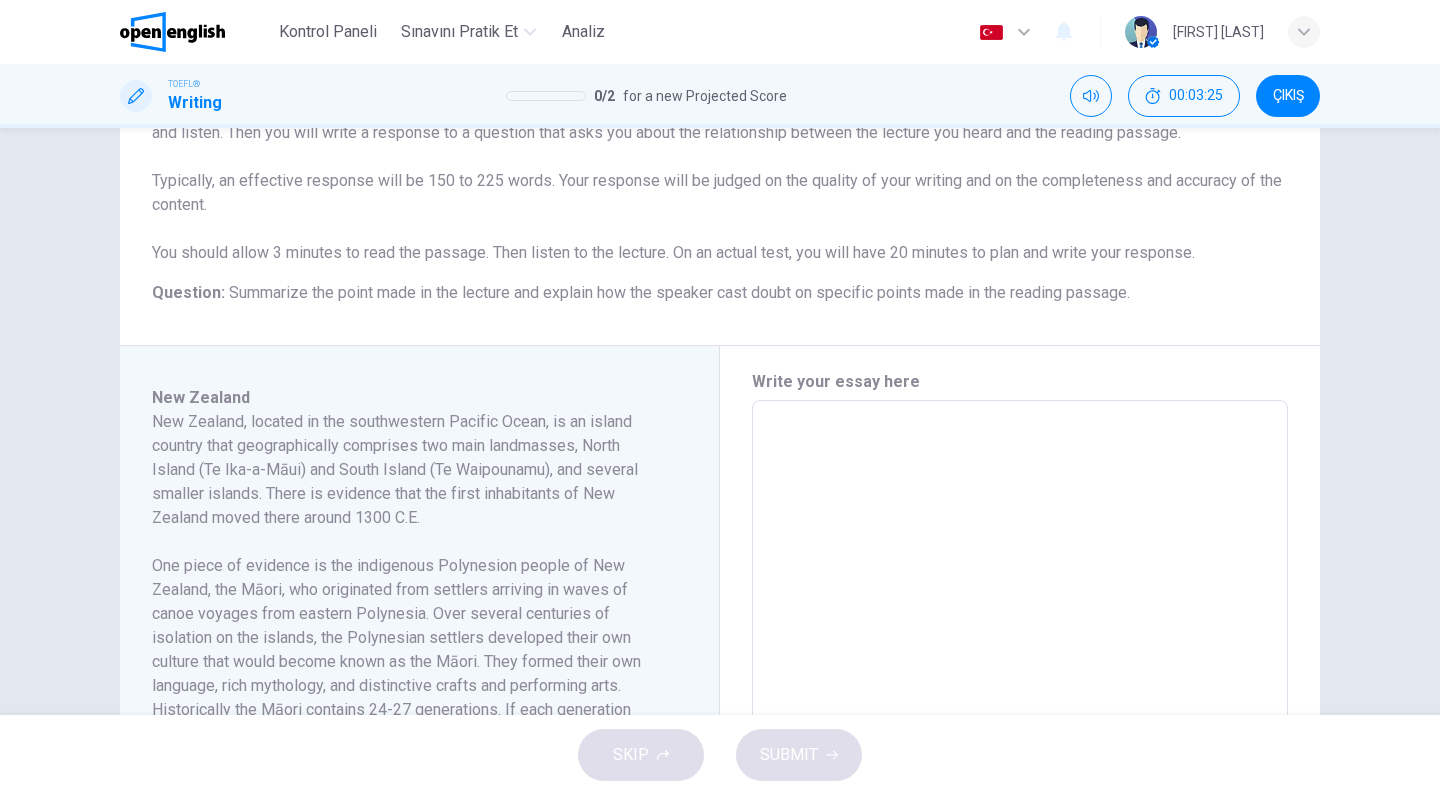 click at bounding box center [1020, 685] 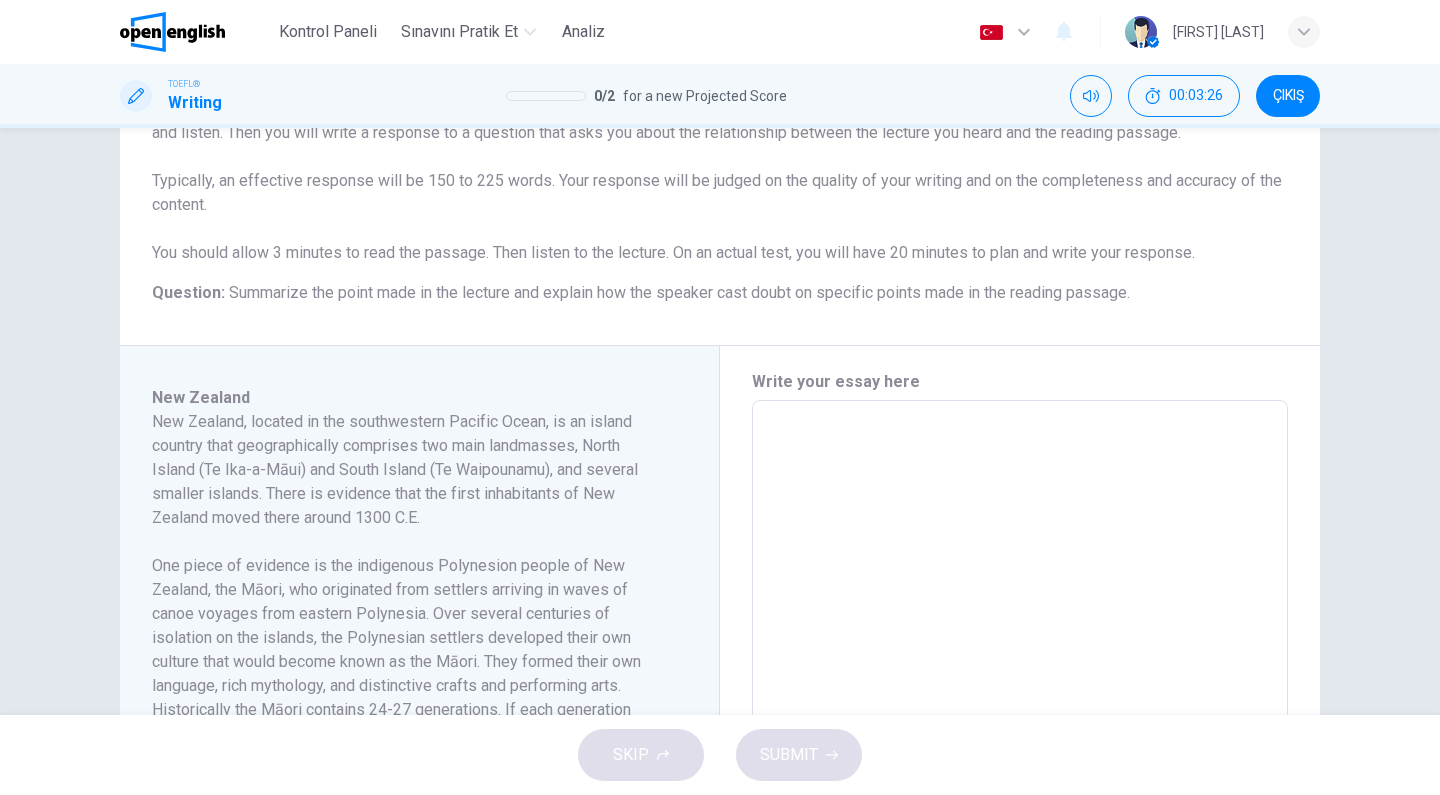 click at bounding box center [1020, 685] 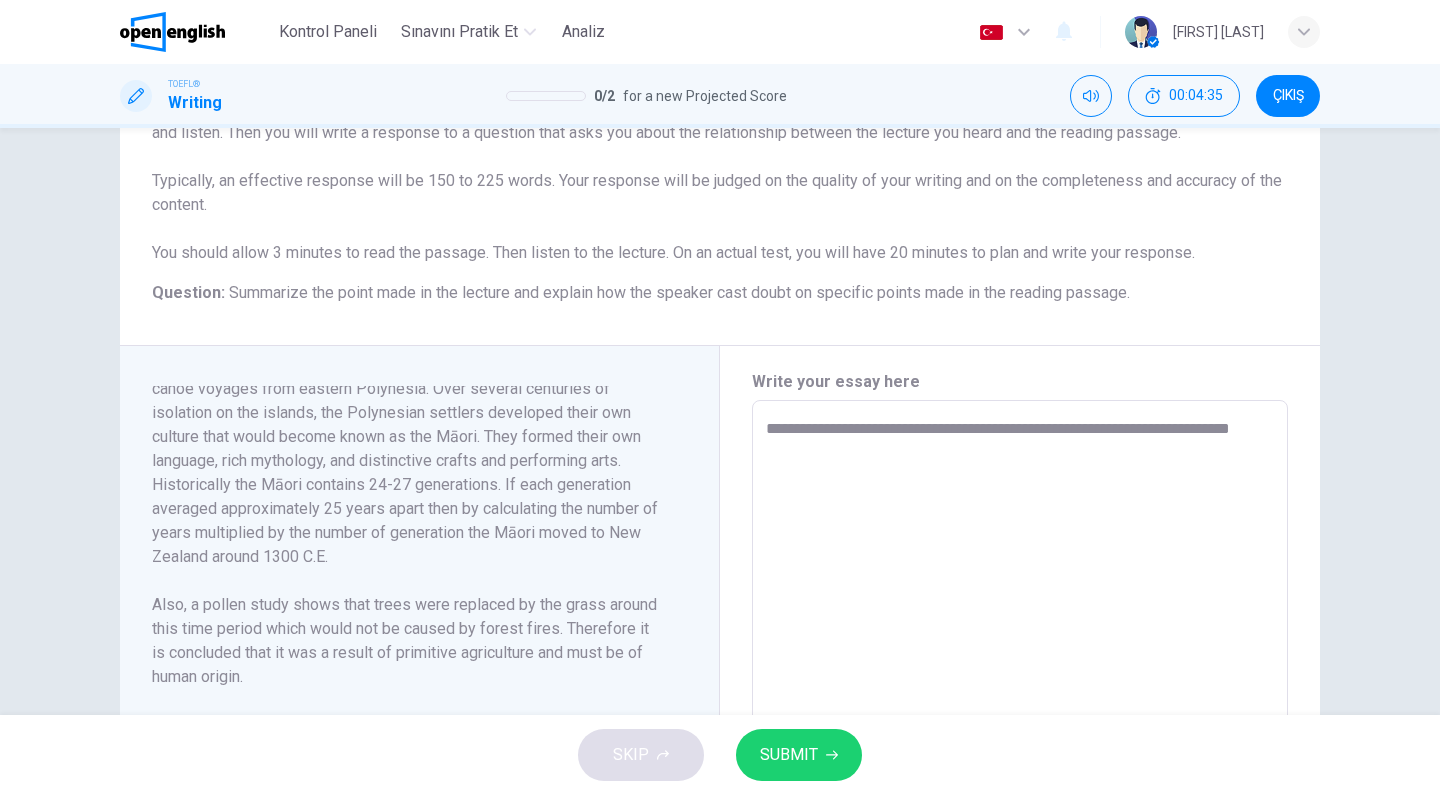 scroll, scrollTop: 225, scrollLeft: 0, axis: vertical 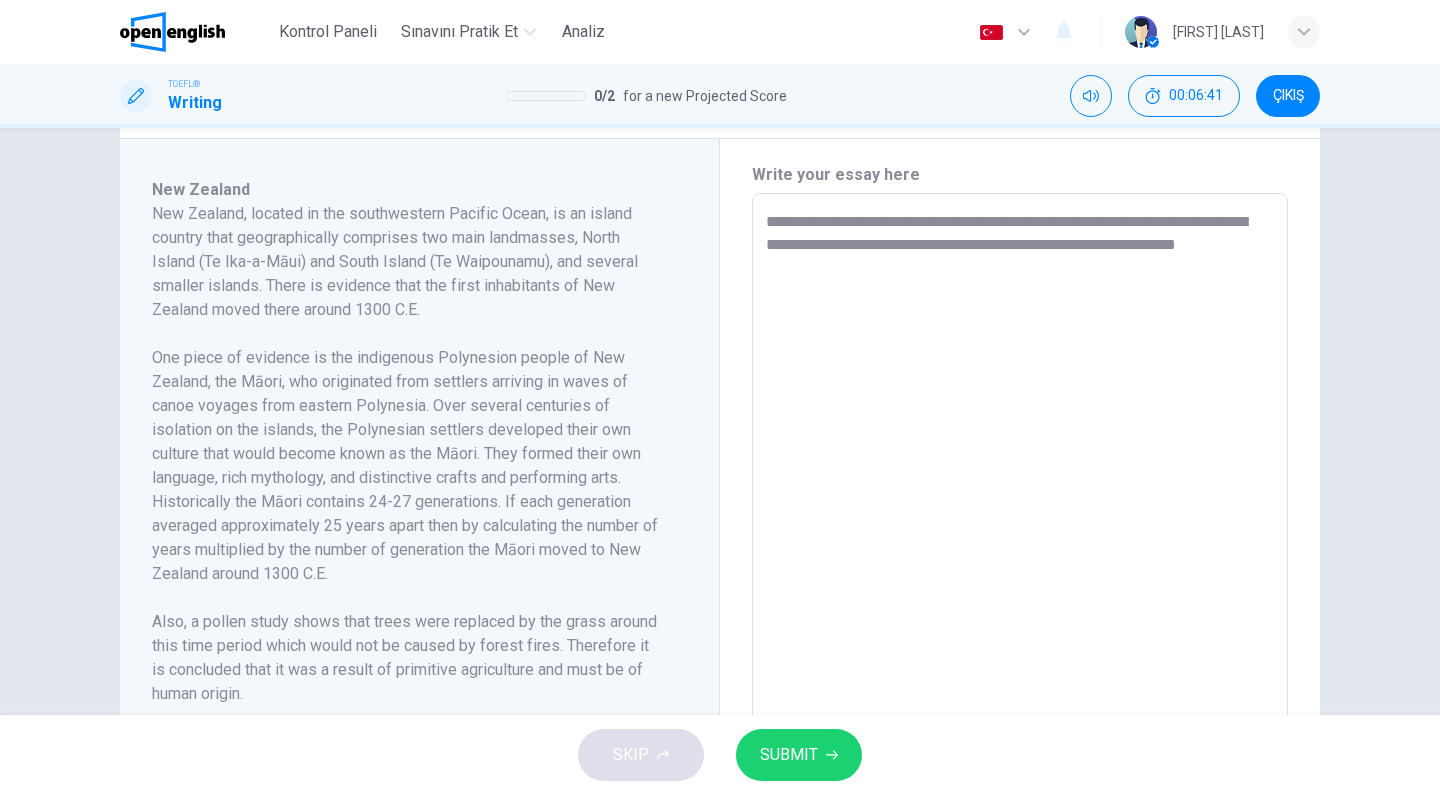click on "**********" at bounding box center [1020, 478] 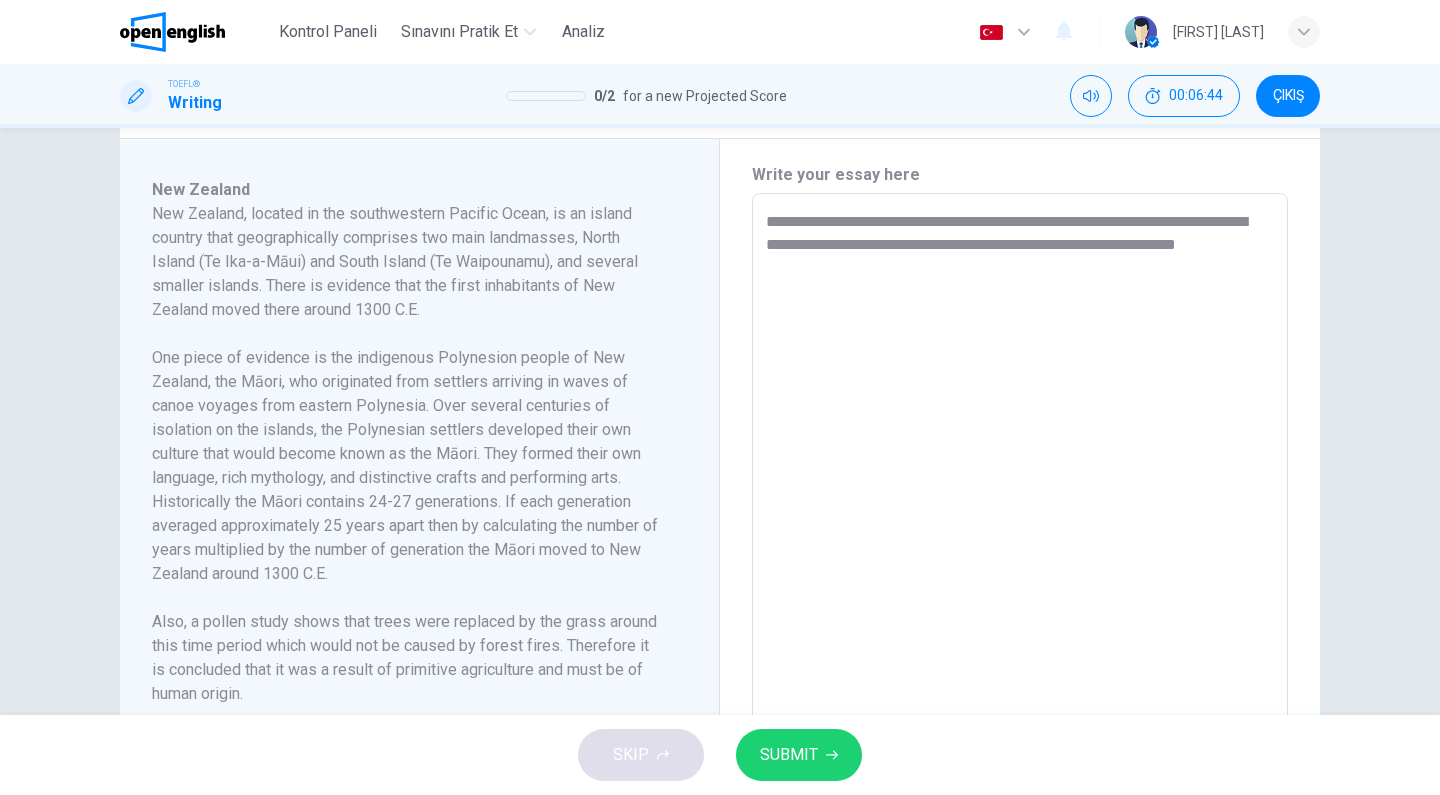 click on "**********" at bounding box center [1020, 478] 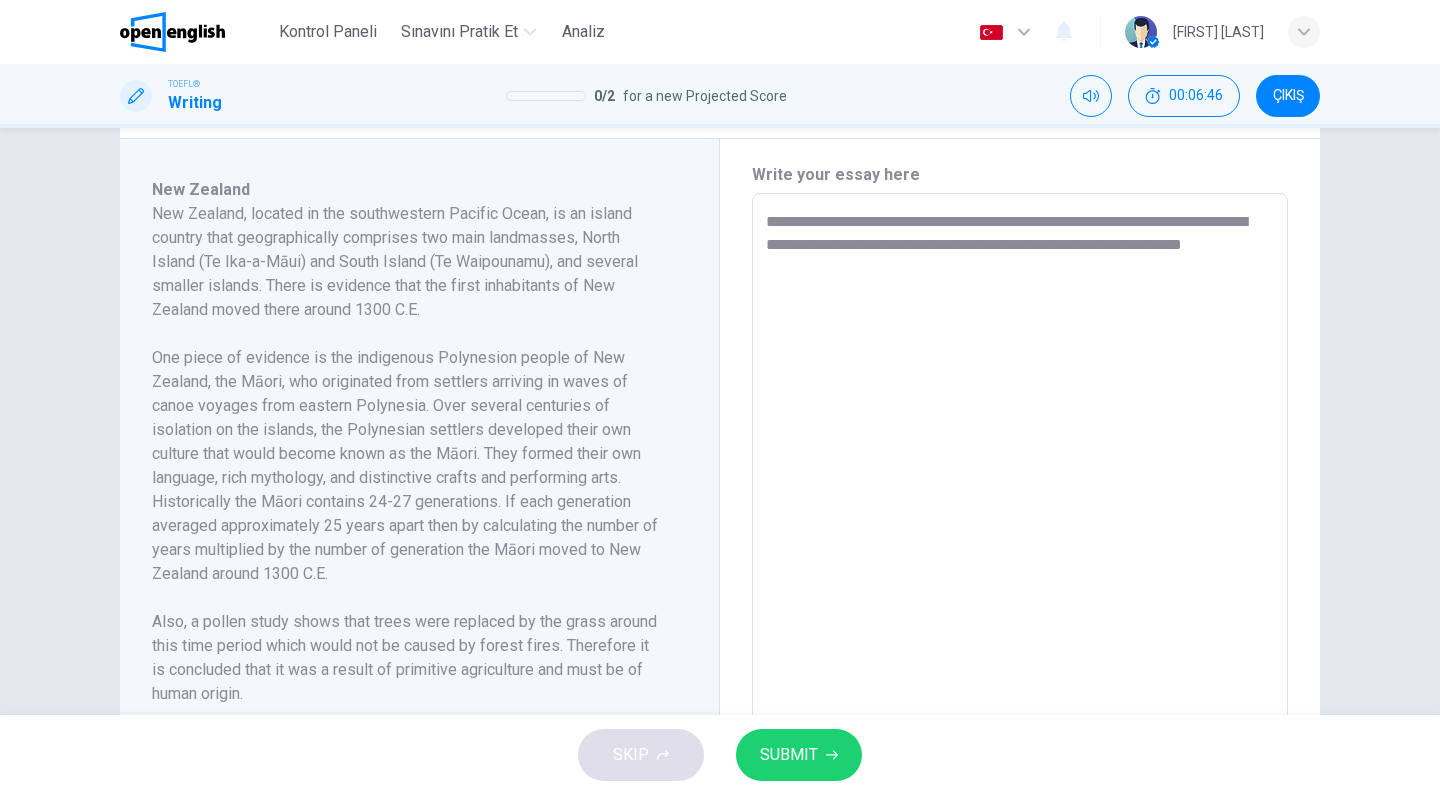click on "**********" at bounding box center [1020, 478] 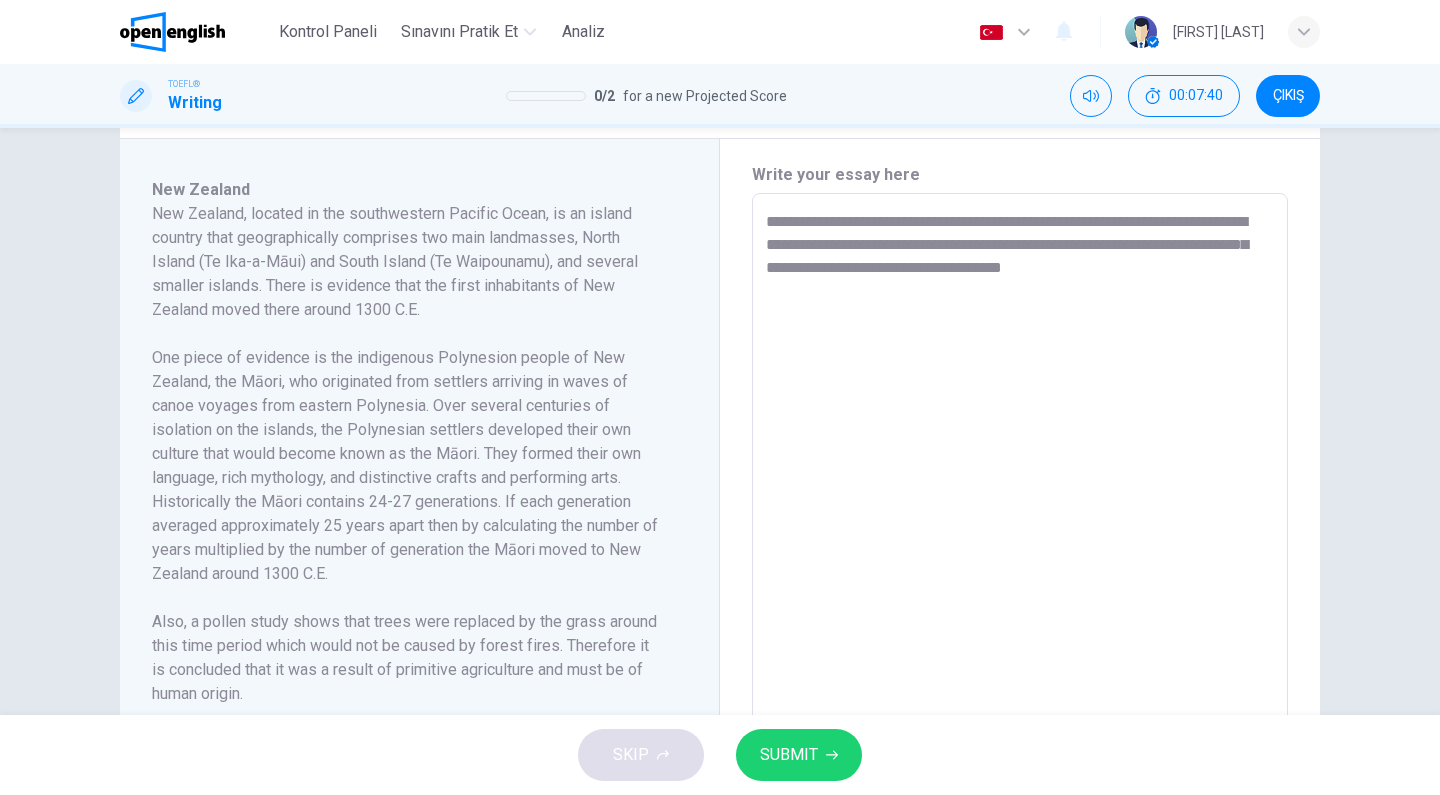 scroll, scrollTop: 0, scrollLeft: 0, axis: both 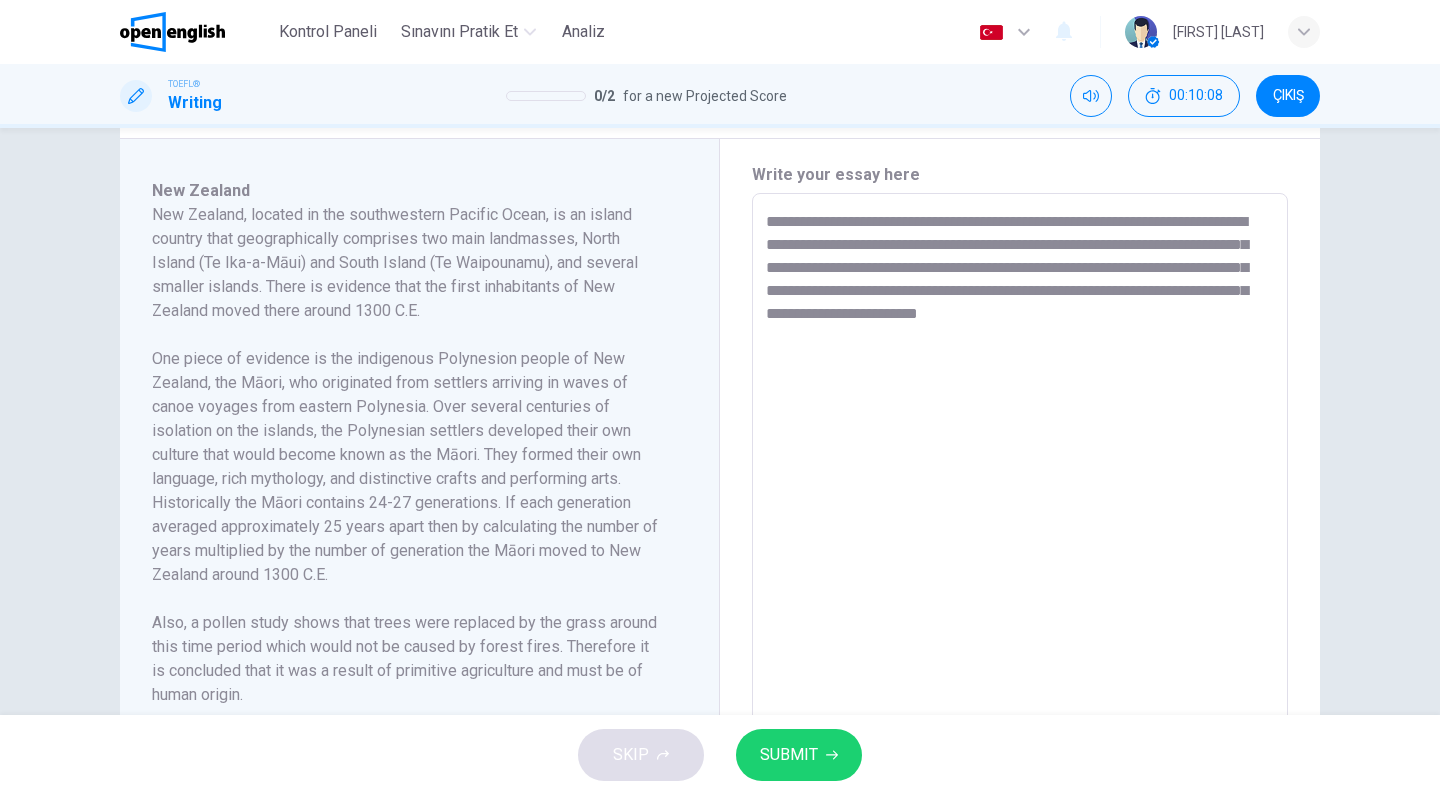 click on "**********" at bounding box center (1020, 478) 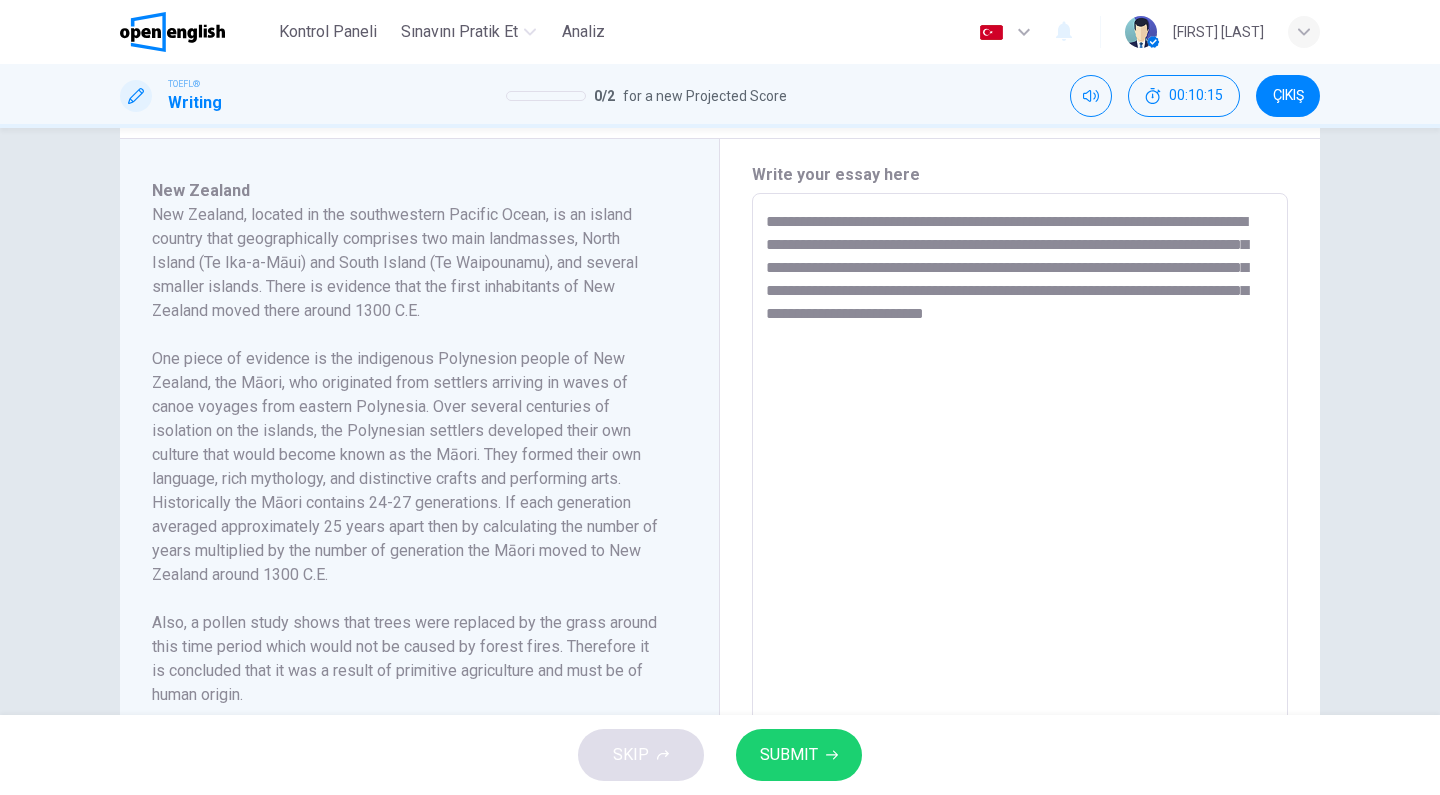 click on "**********" at bounding box center (1020, 478) 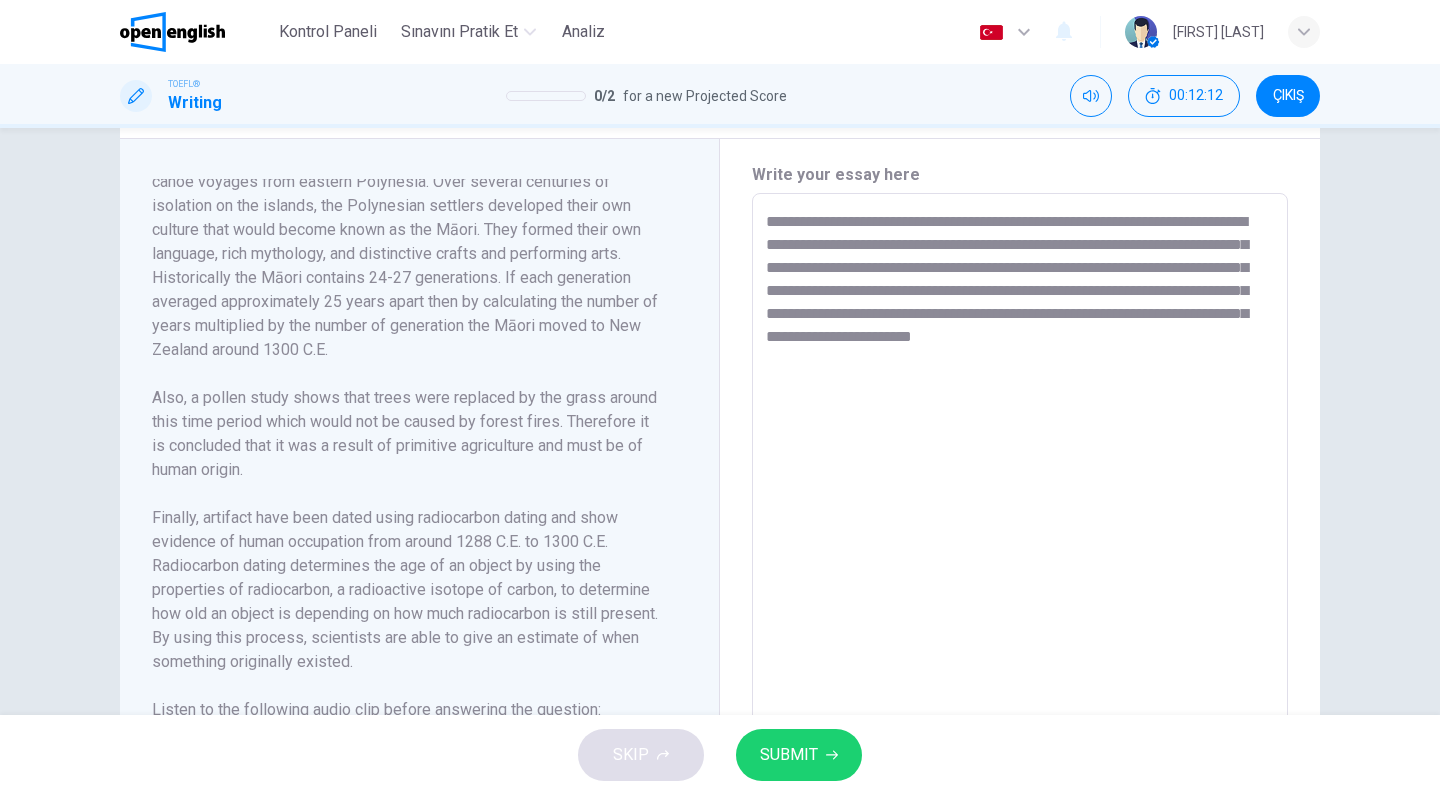 scroll, scrollTop: 225, scrollLeft: 0, axis: vertical 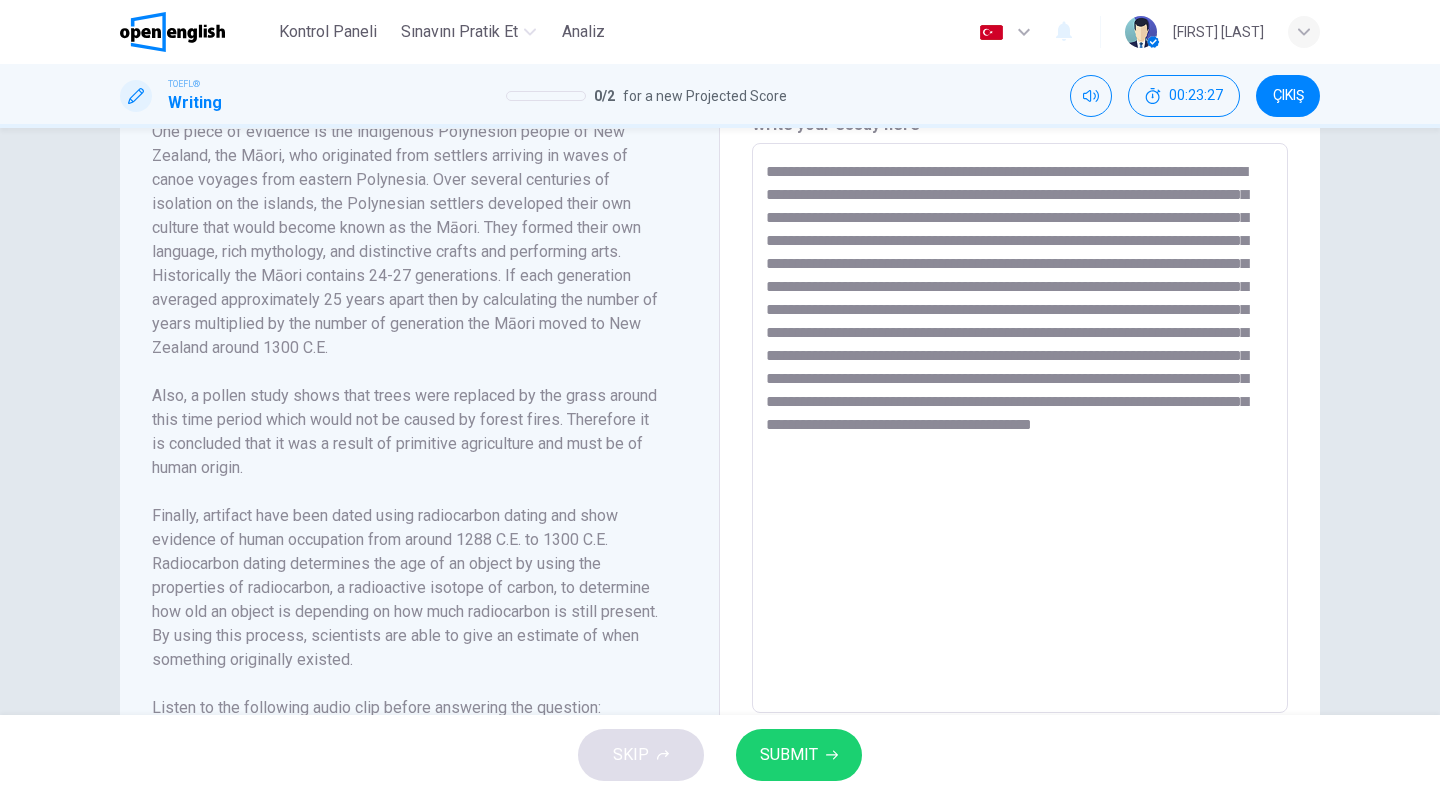 drag, startPoint x: 325, startPoint y: 403, endPoint x: 939, endPoint y: 565, distance: 635.01184 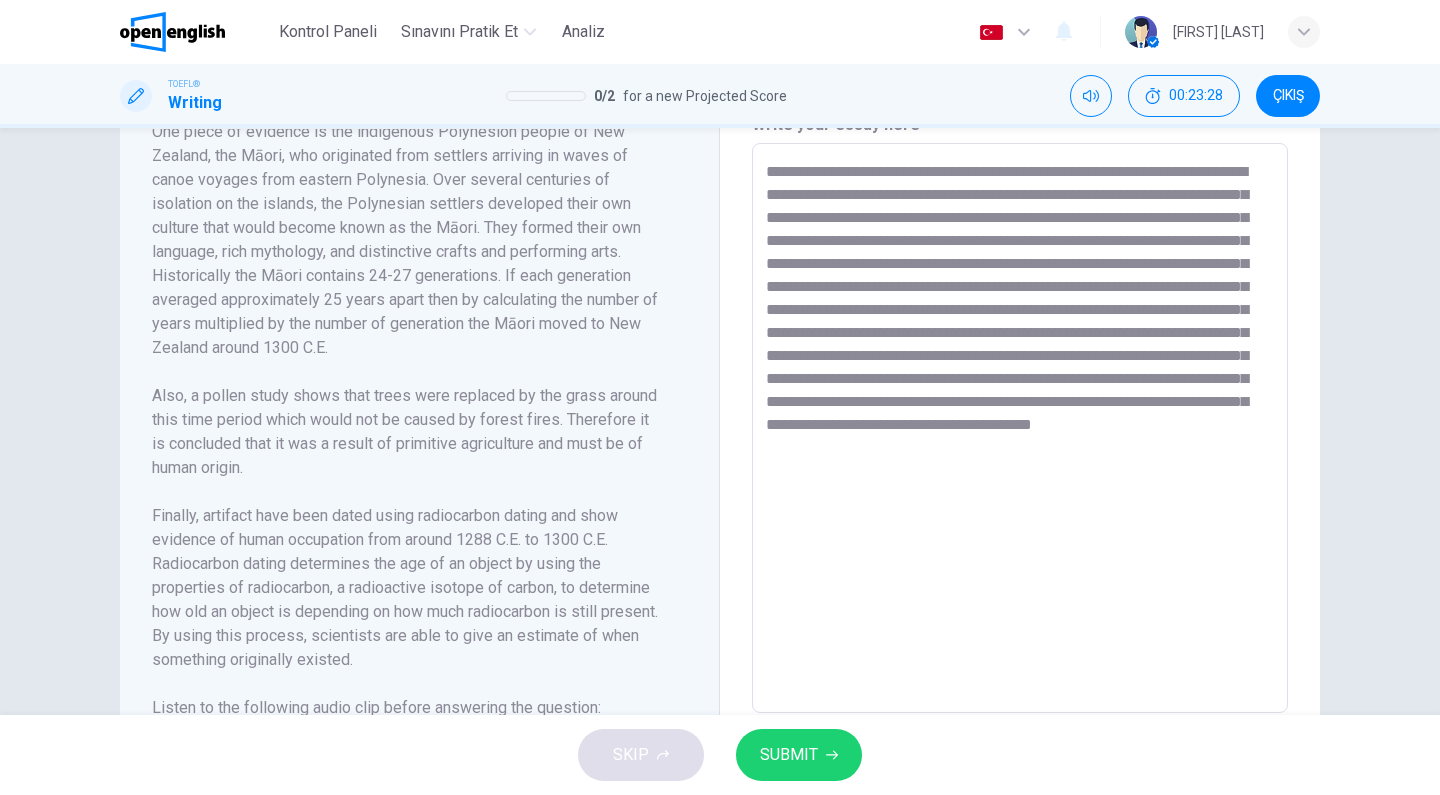click on "**********" at bounding box center [1020, 428] 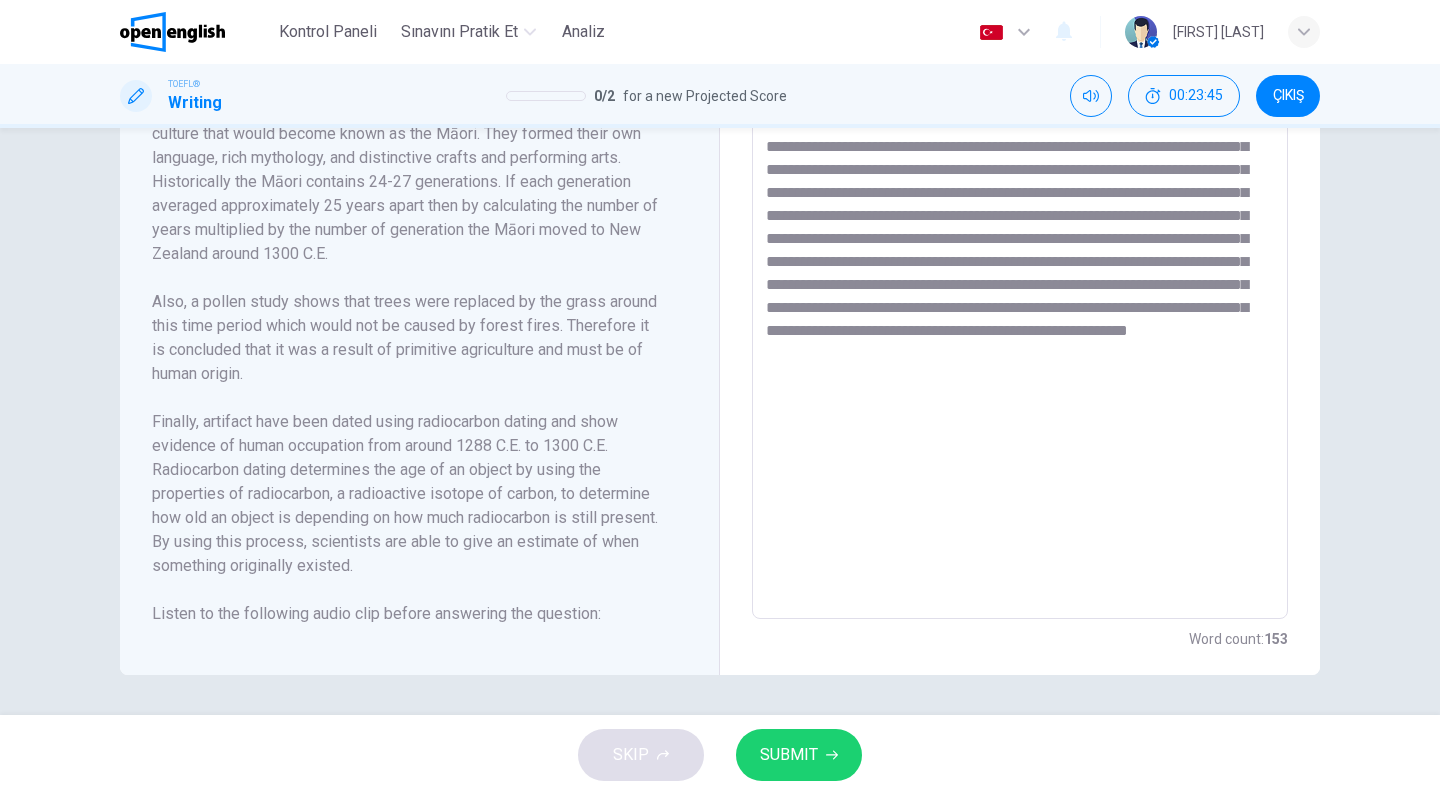 scroll, scrollTop: 558, scrollLeft: 0, axis: vertical 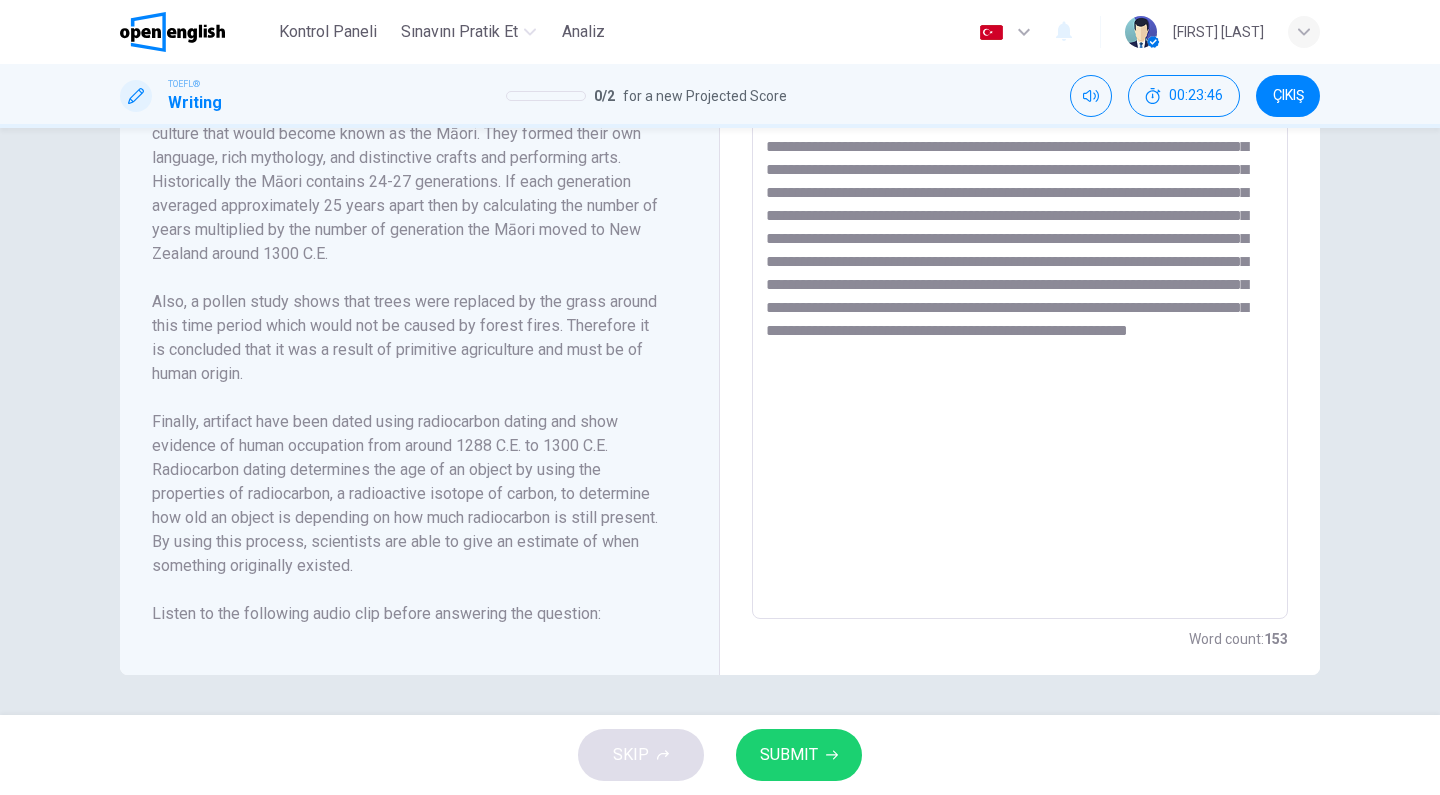 type on "**********" 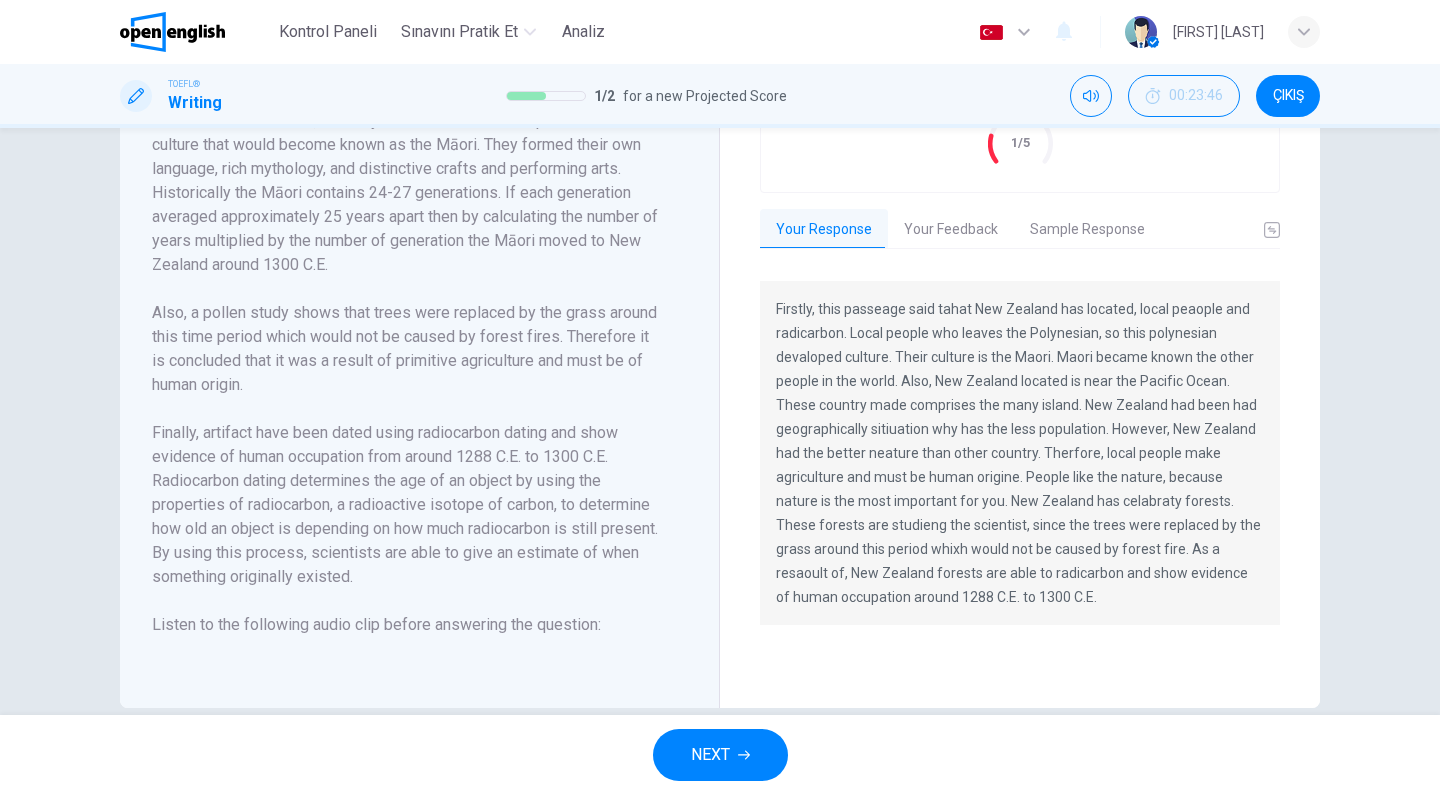 scroll, scrollTop: 558, scrollLeft: 0, axis: vertical 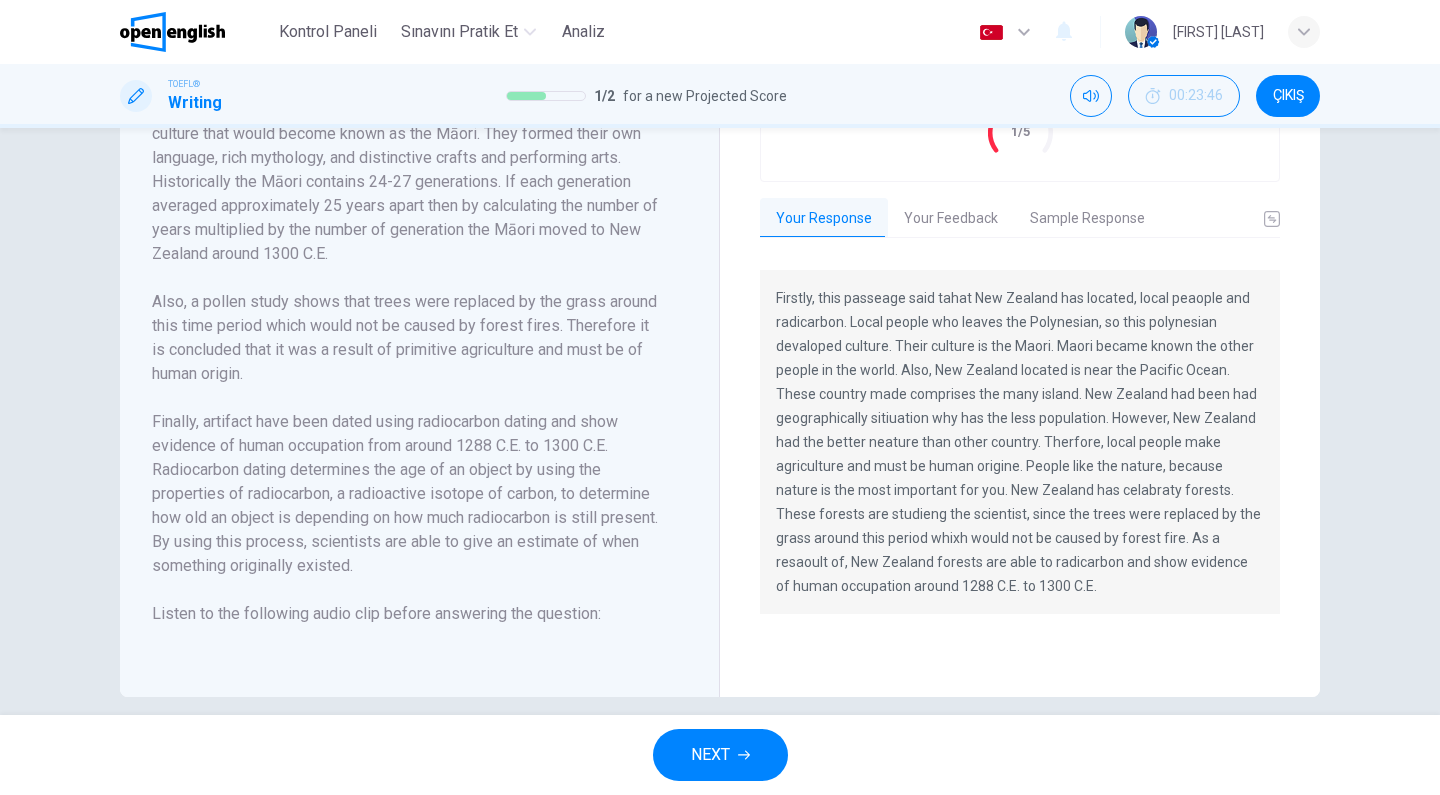 click on "Your Feedback" at bounding box center [951, 219] 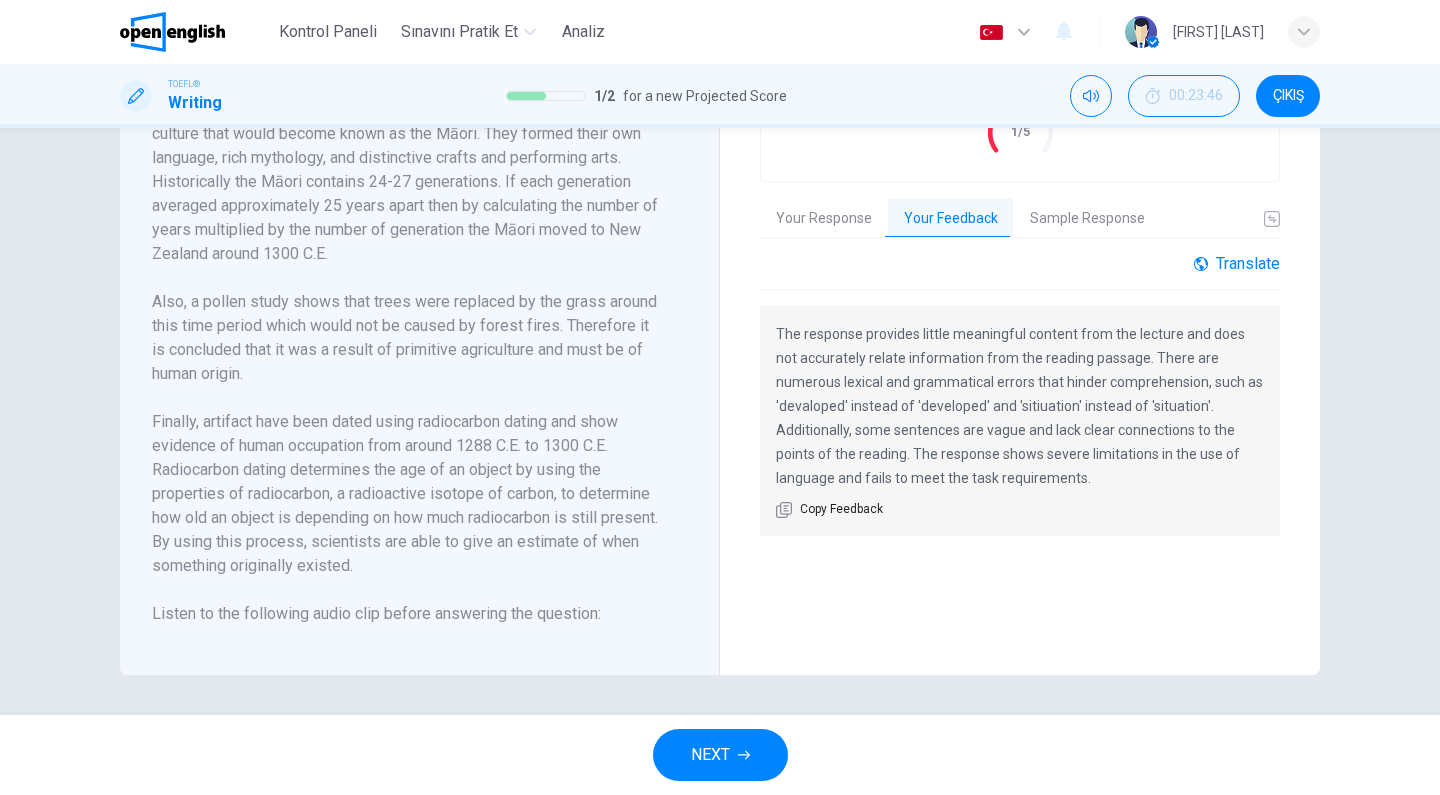 click on "Translate" at bounding box center [1237, 263] 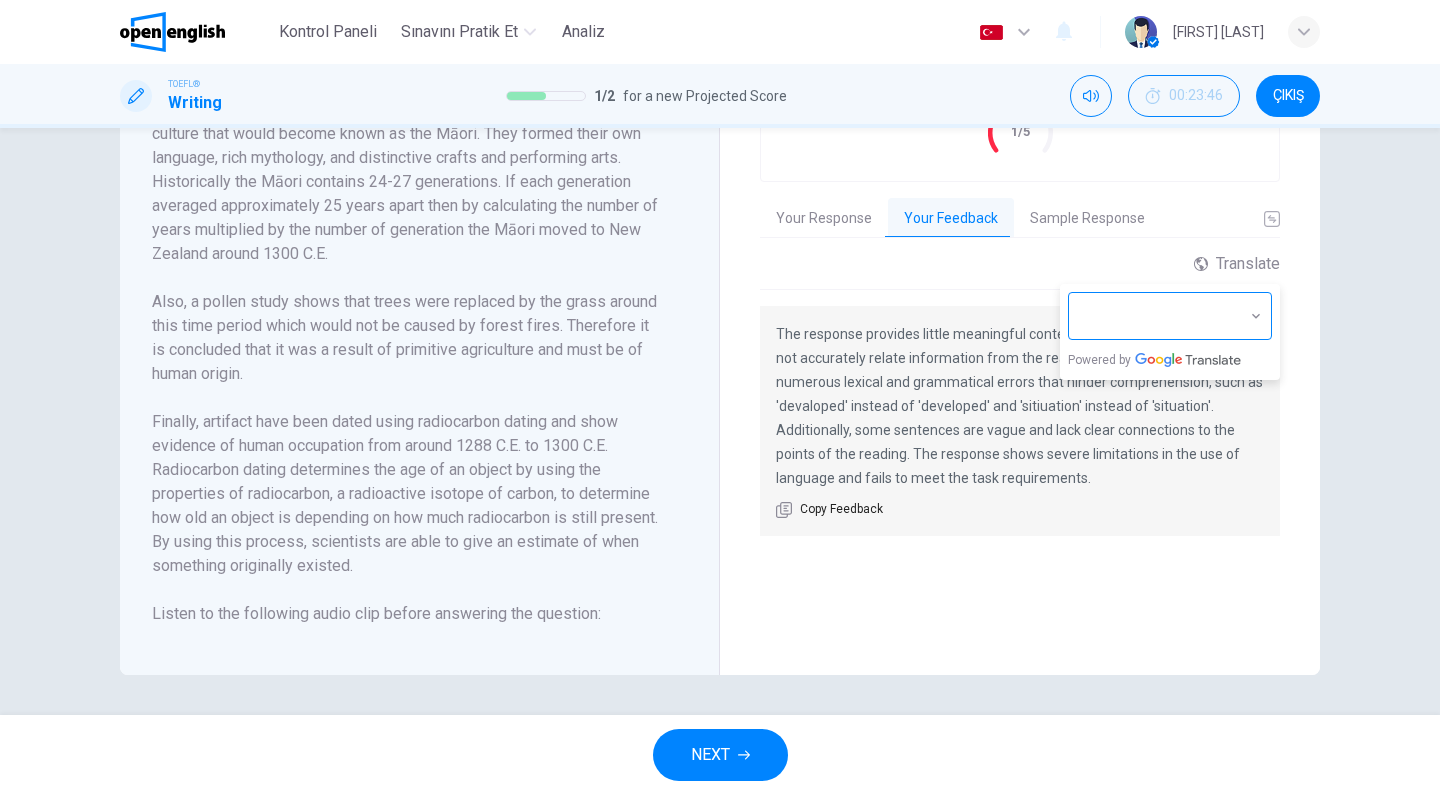 click on "This site uses cookies, as explained in our Privacy Policy. If you agree to the use of cookies, please click the Accept button and continue to browse our site. Privacy Policy Accept Kontrol Paneli Sınavını Pratik Et Analiz Türkçe ​ [FIRST] [LAST] TOEFL® Writing 1 / 2 for a new Projected Score 00:23:46 ÇIKIŞ Question 1 Question Type : Integrated Writing Task Directions : For this task, you will read a passage about an academic topic and you will listen to a lecture about the same topic. You may take notes while you read and listen. Then you will write a response to a question that asks you about the relationship between the lecture you heard and the reading passage. Typically, an effective response will be 150 to 225 words. Your response will be judged on the quality of your writing and on the completeness and accuracy of the content. You should allow 3 minutes to read the passage. Then listen to the lecture. On an actual test, you will have 20 minutes to plan and write your response." at bounding box center [720, 397] 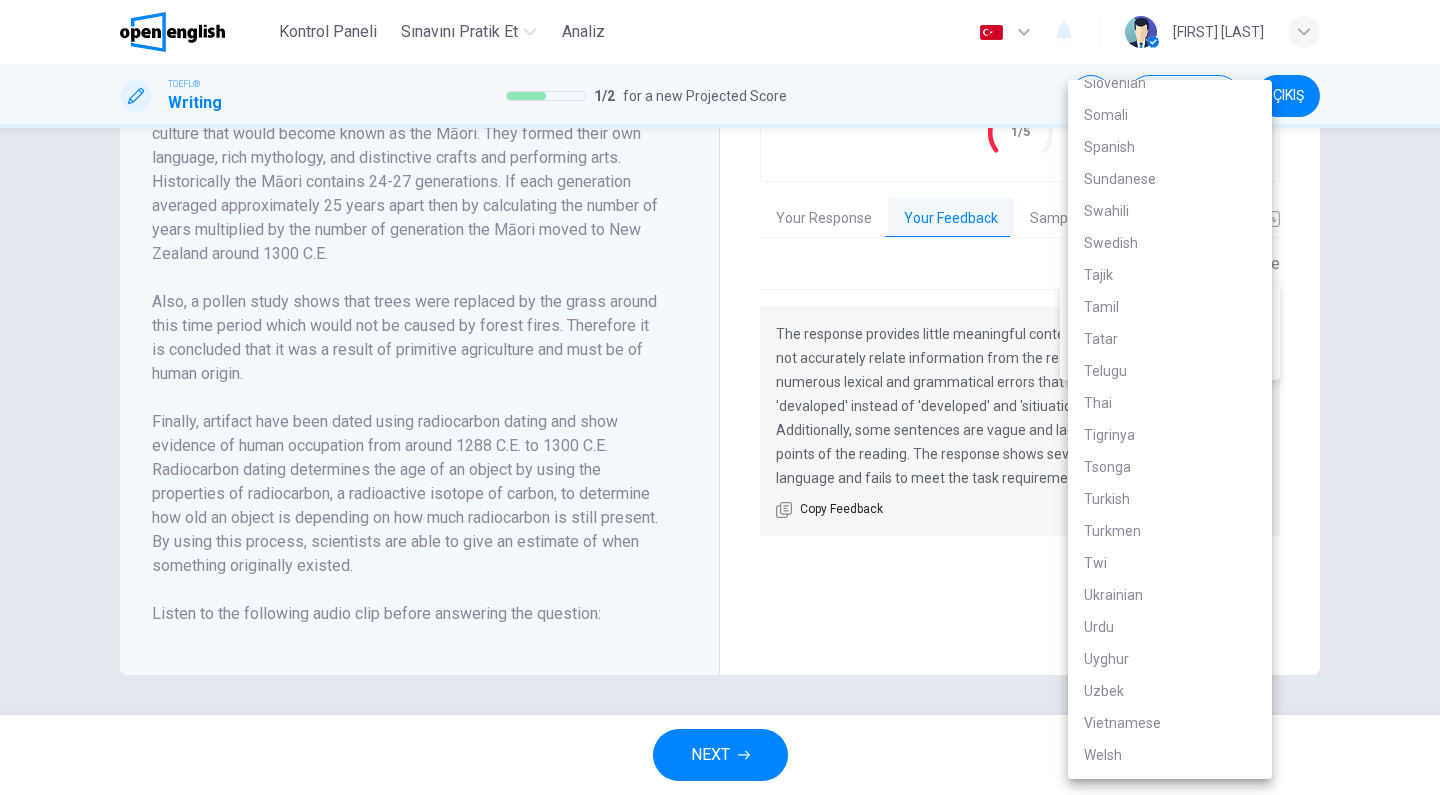 scroll, scrollTop: 3605, scrollLeft: 0, axis: vertical 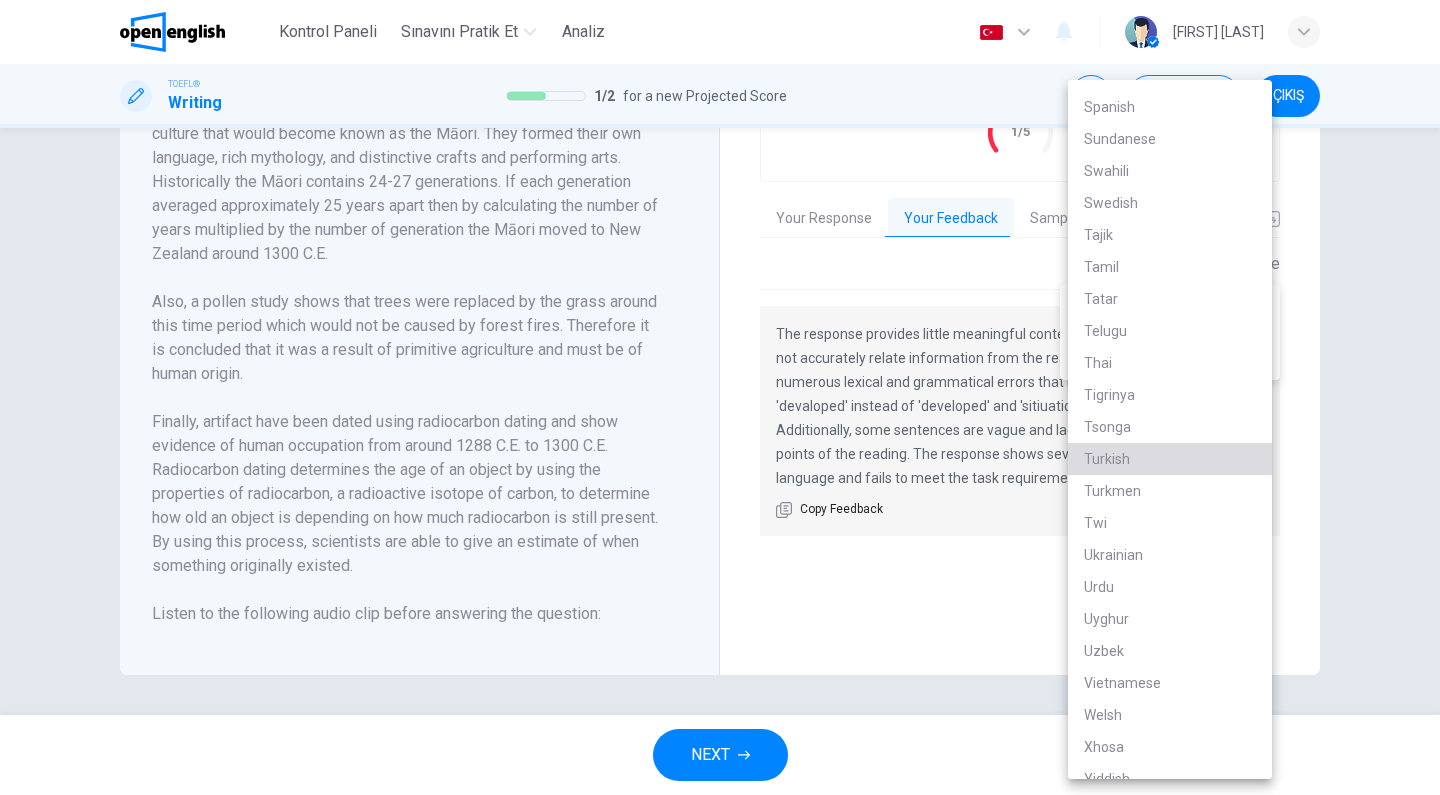click on "Turkish" at bounding box center (1170, 459) 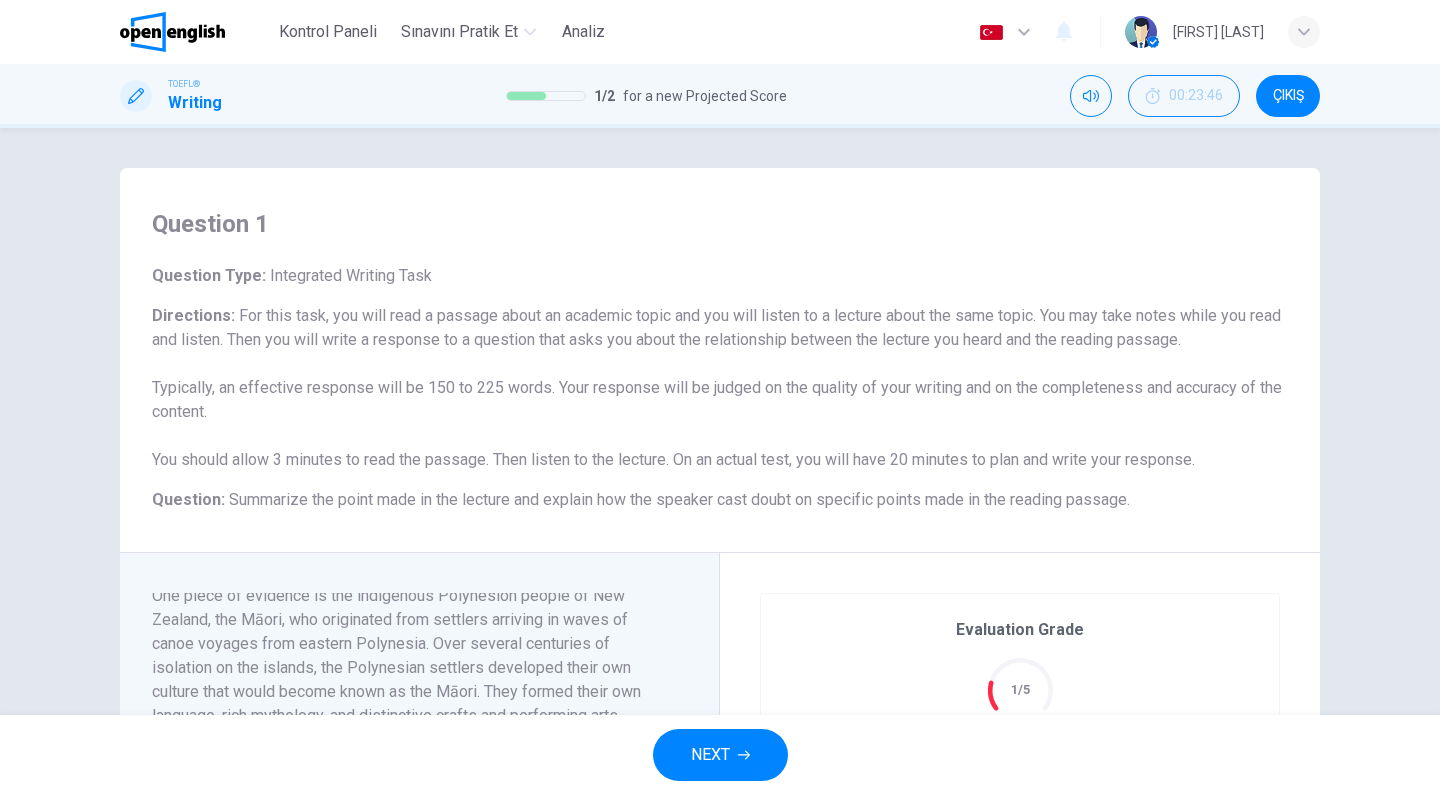 scroll, scrollTop: 0, scrollLeft: 0, axis: both 